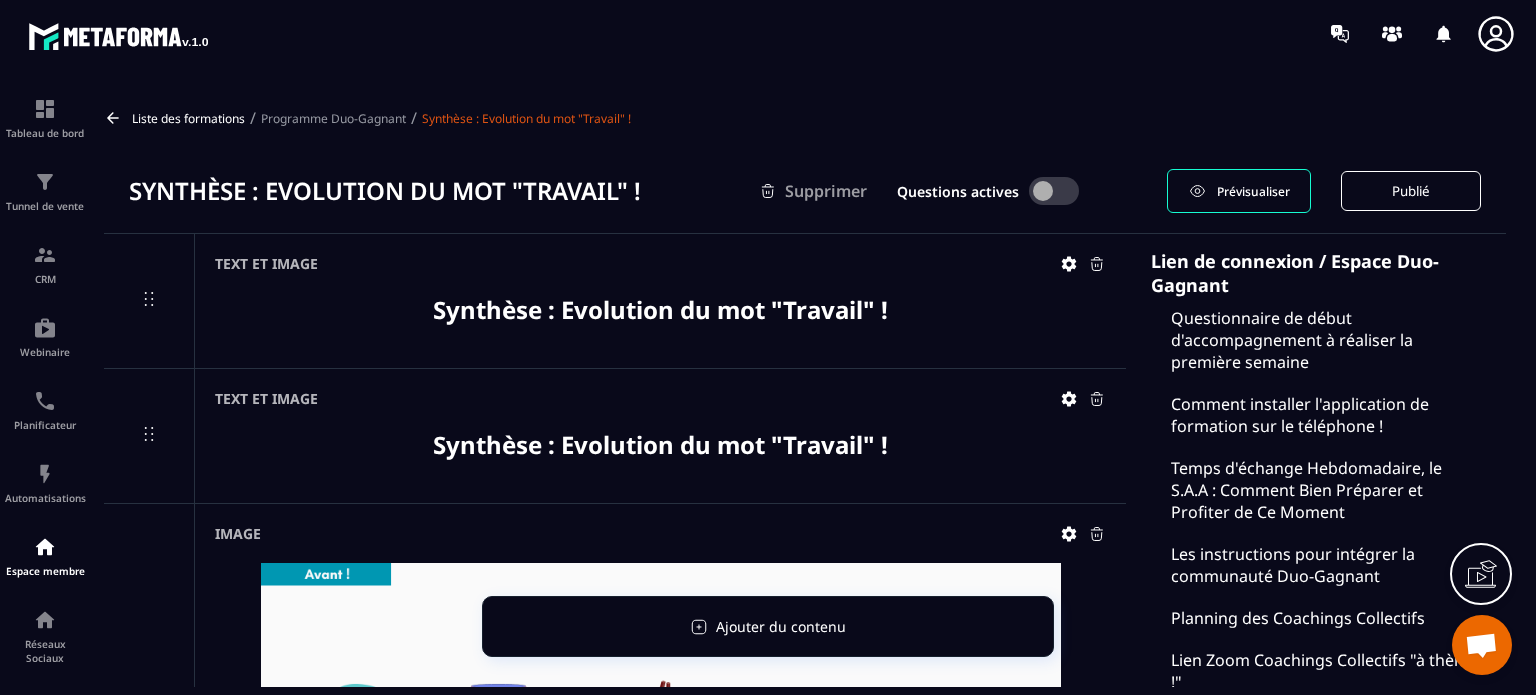 scroll, scrollTop: 0, scrollLeft: 0, axis: both 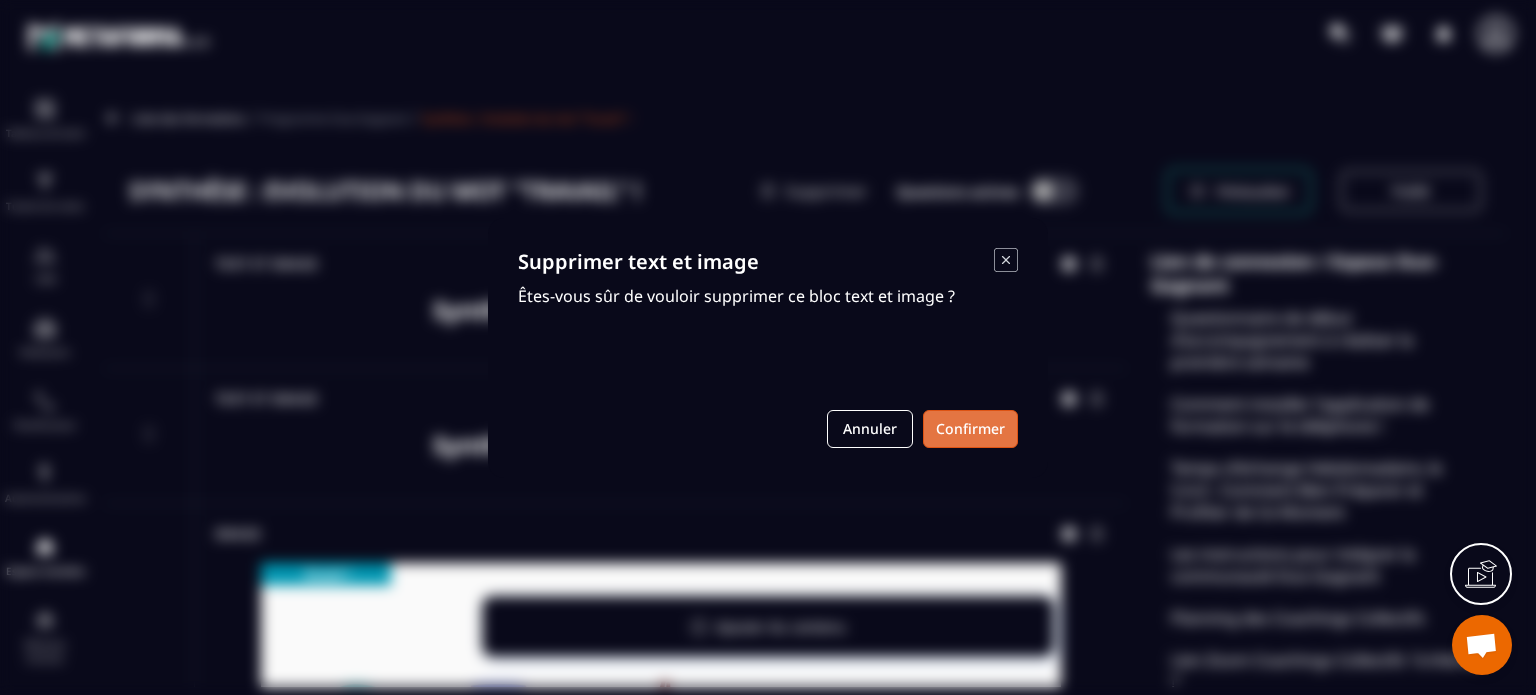 click on "Confirmer" at bounding box center (970, 429) 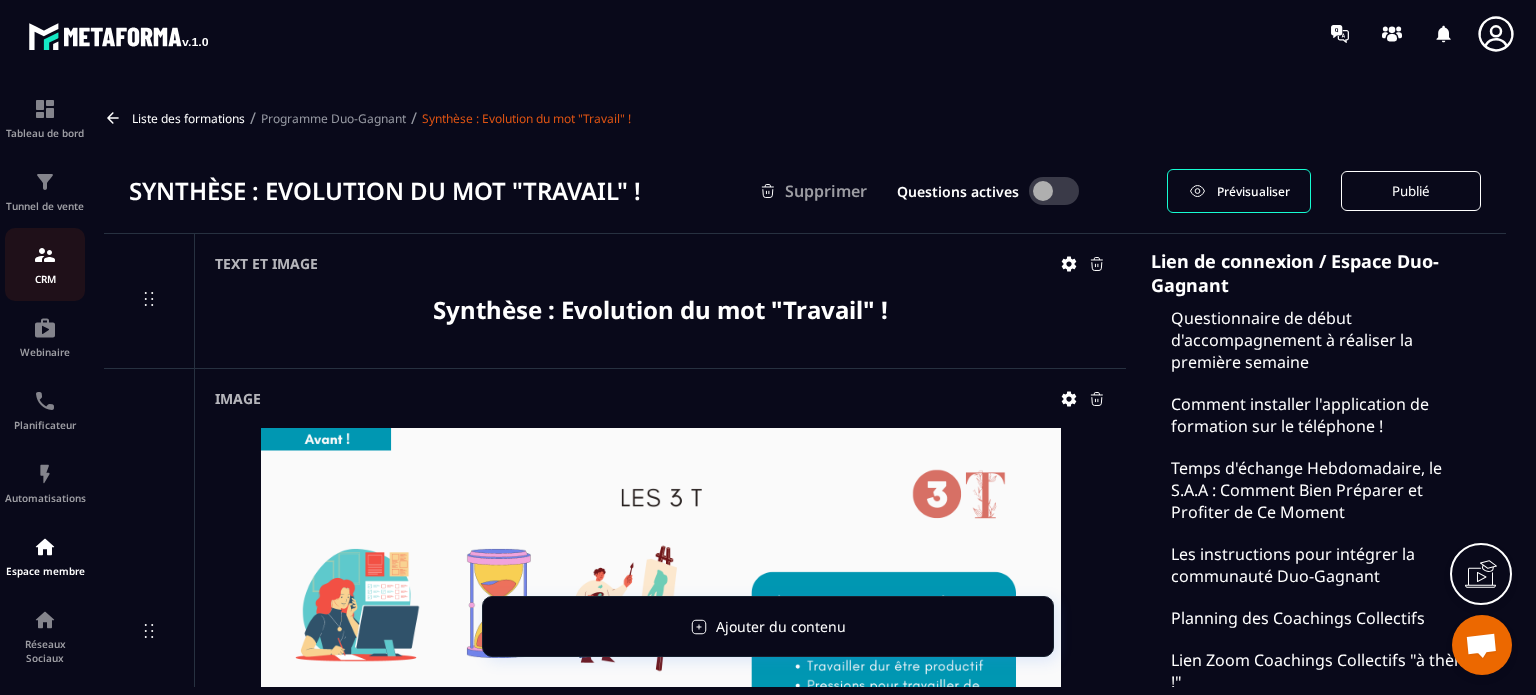 click on "CRM" at bounding box center [45, 264] 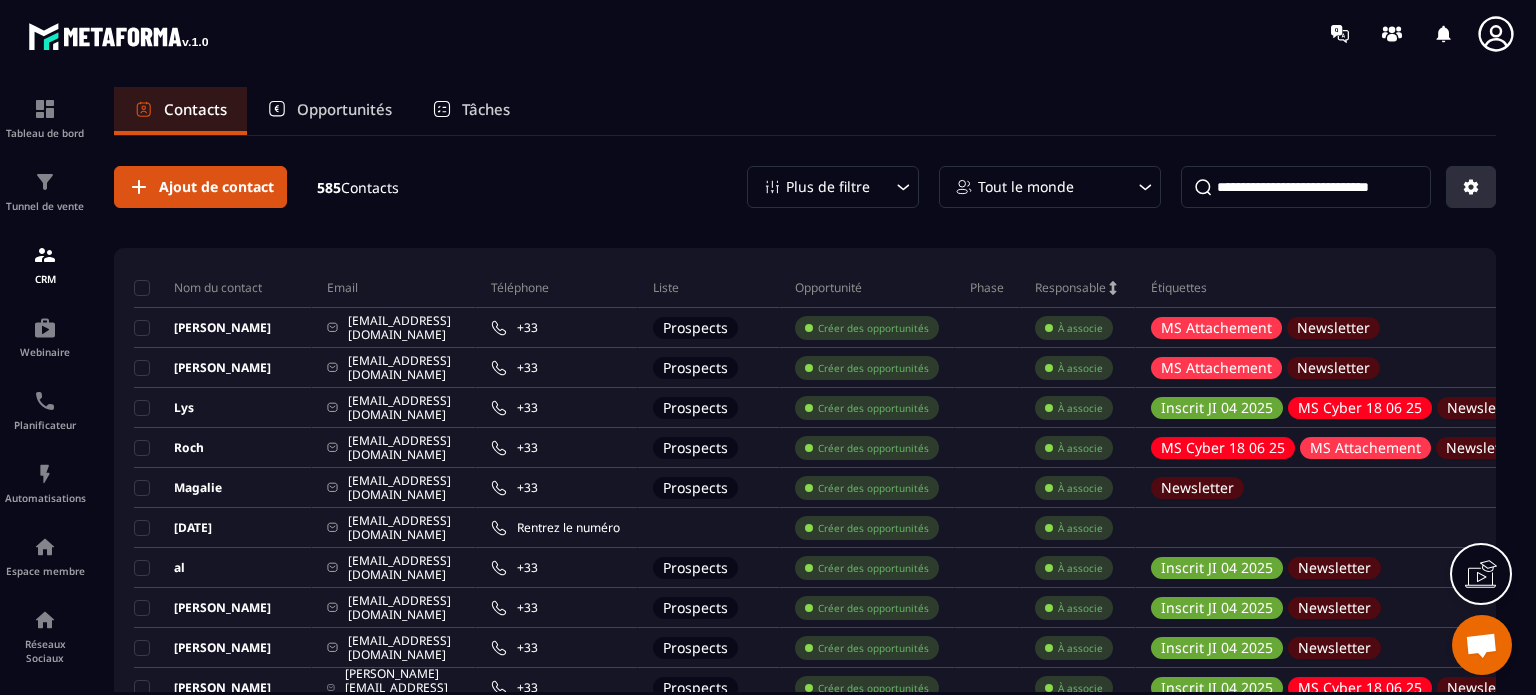 click 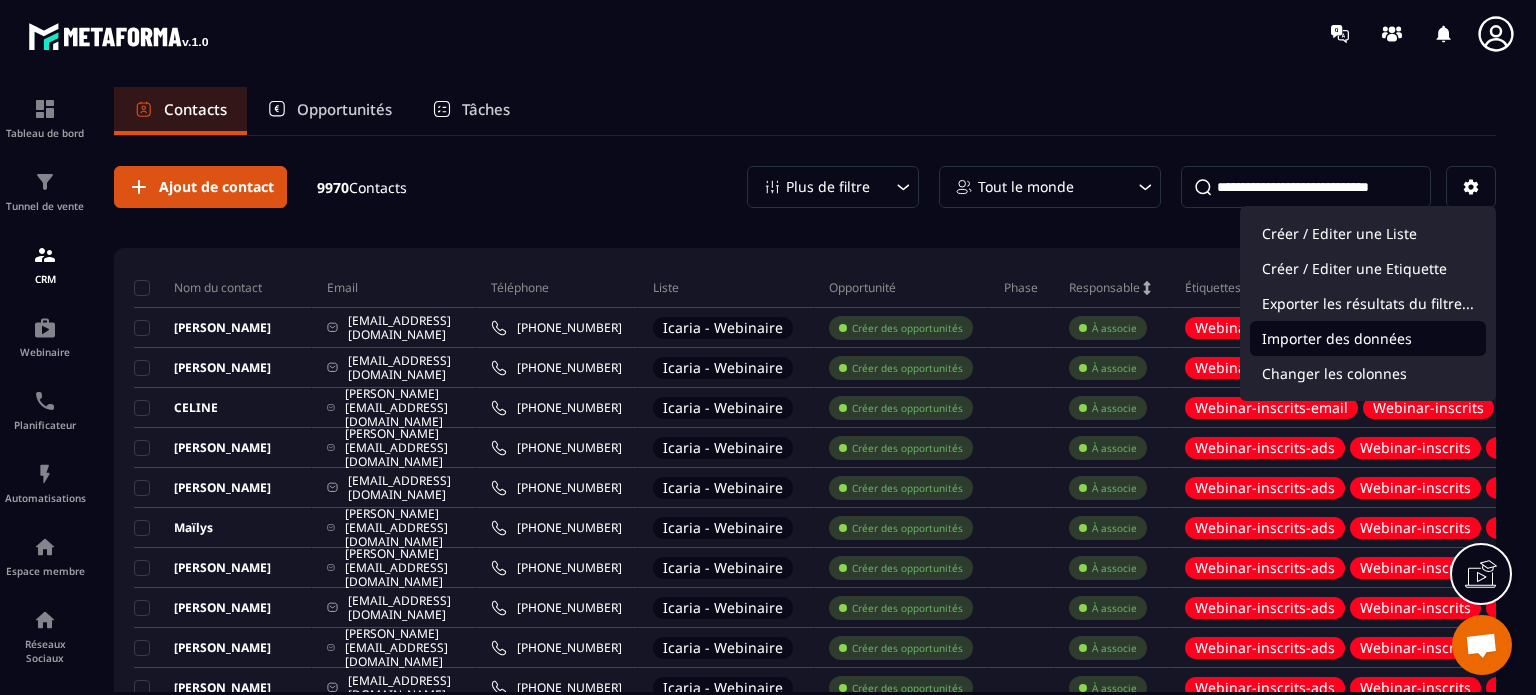 click on "Importer des données" at bounding box center [1368, 338] 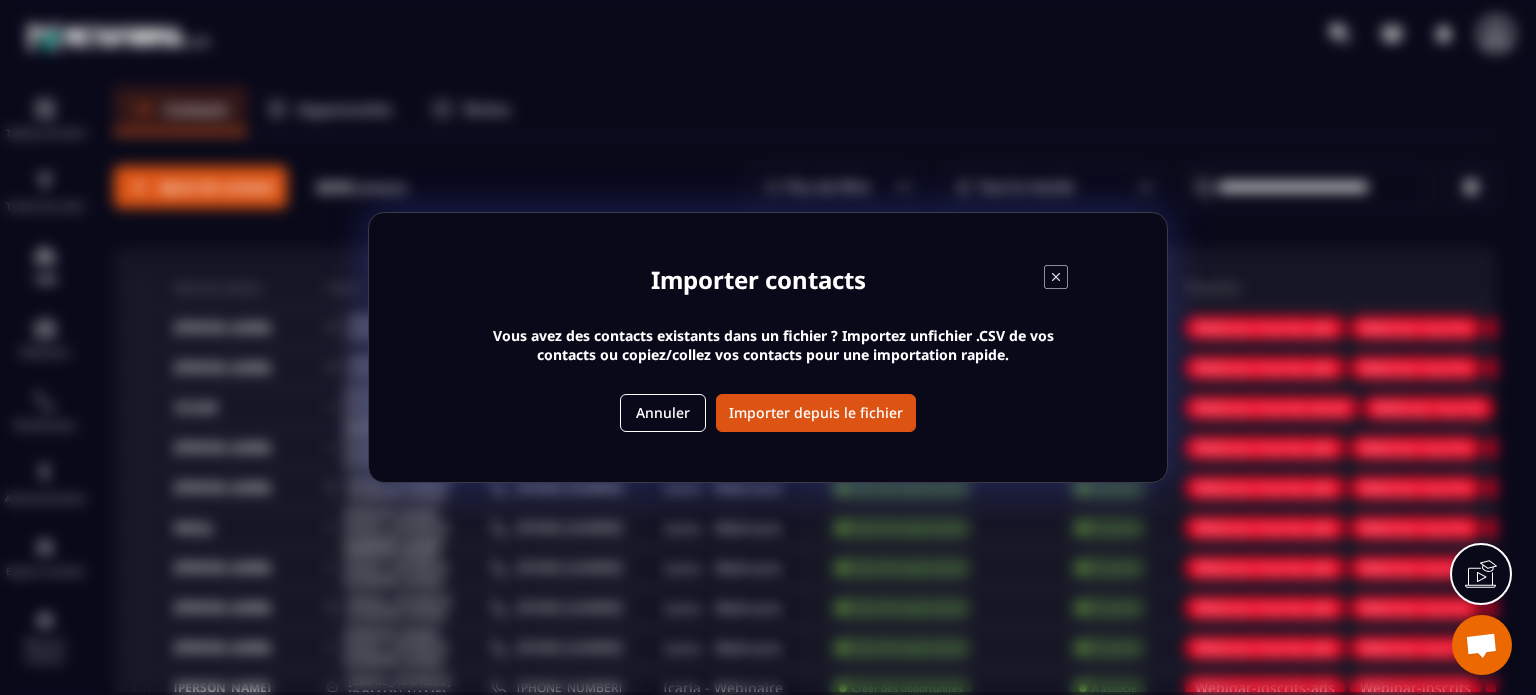 click 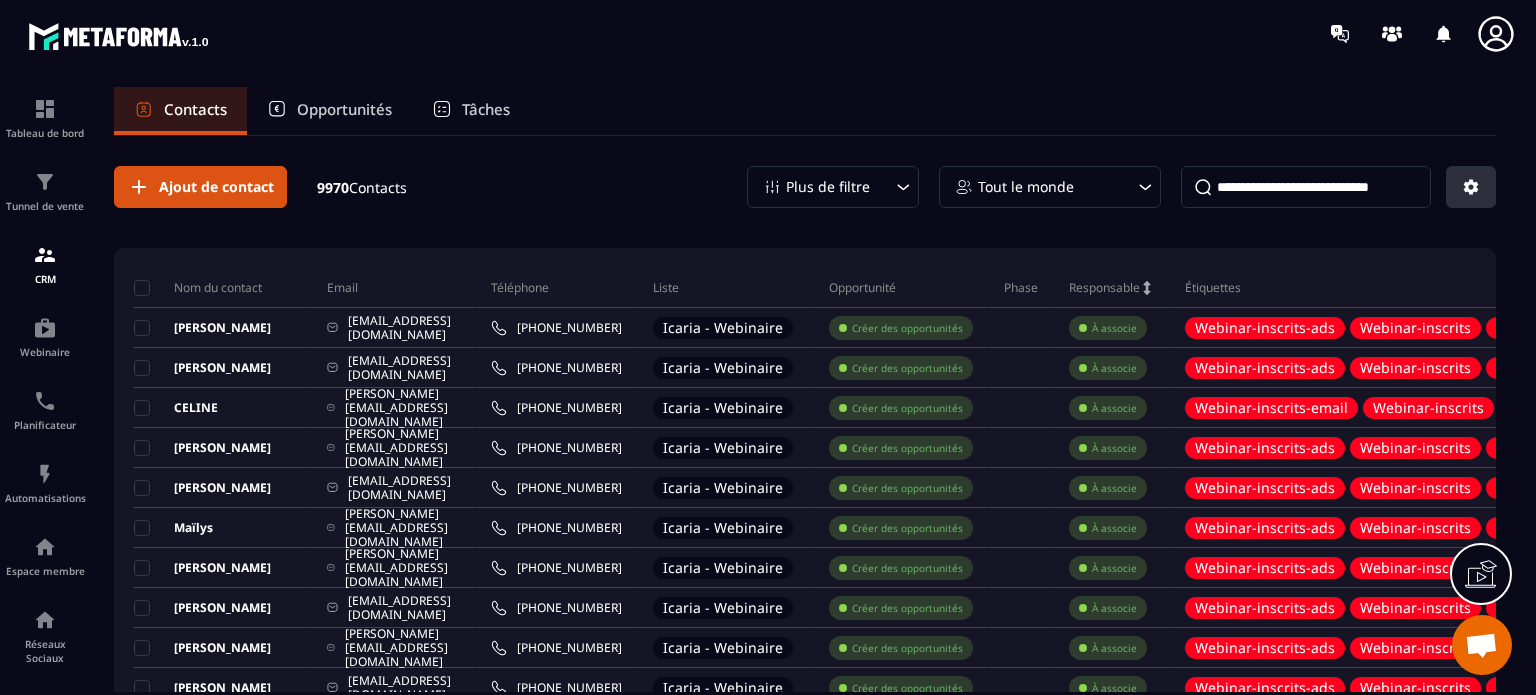 click 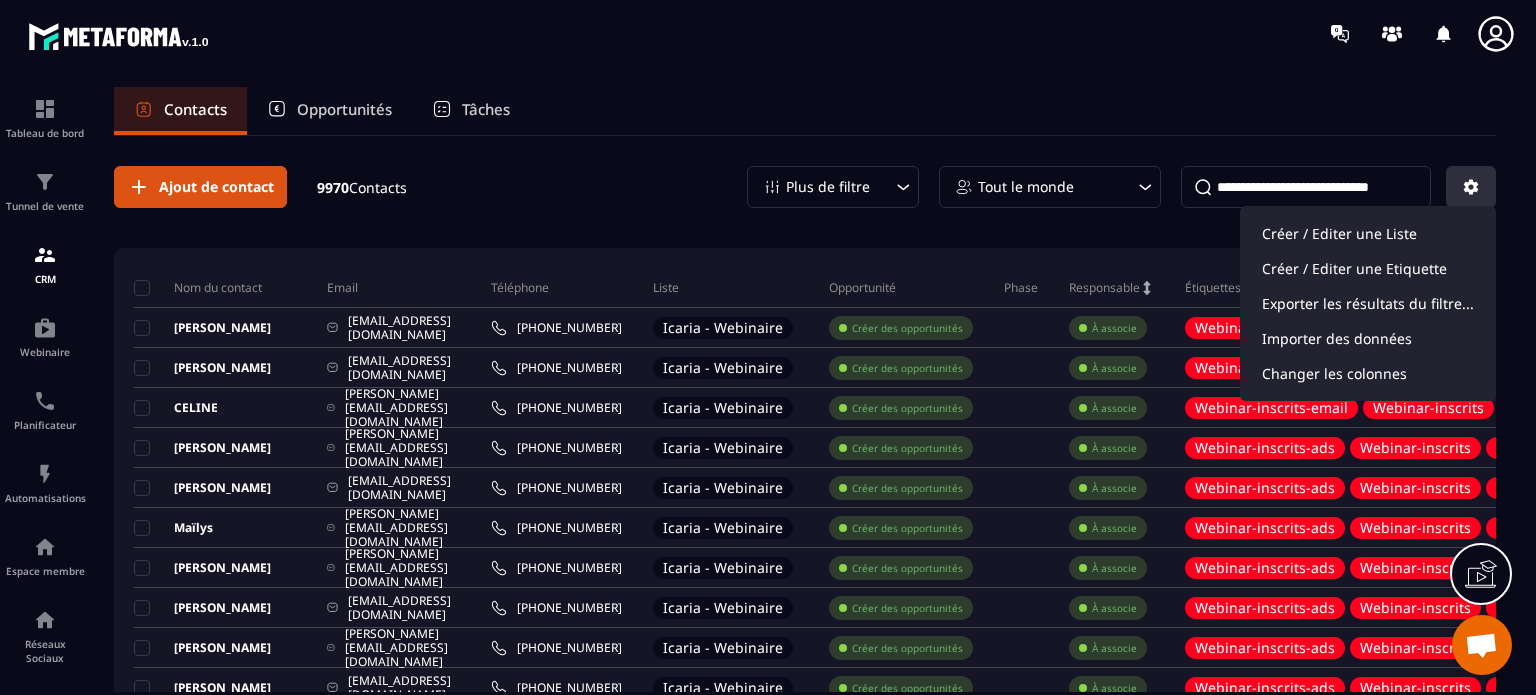 type 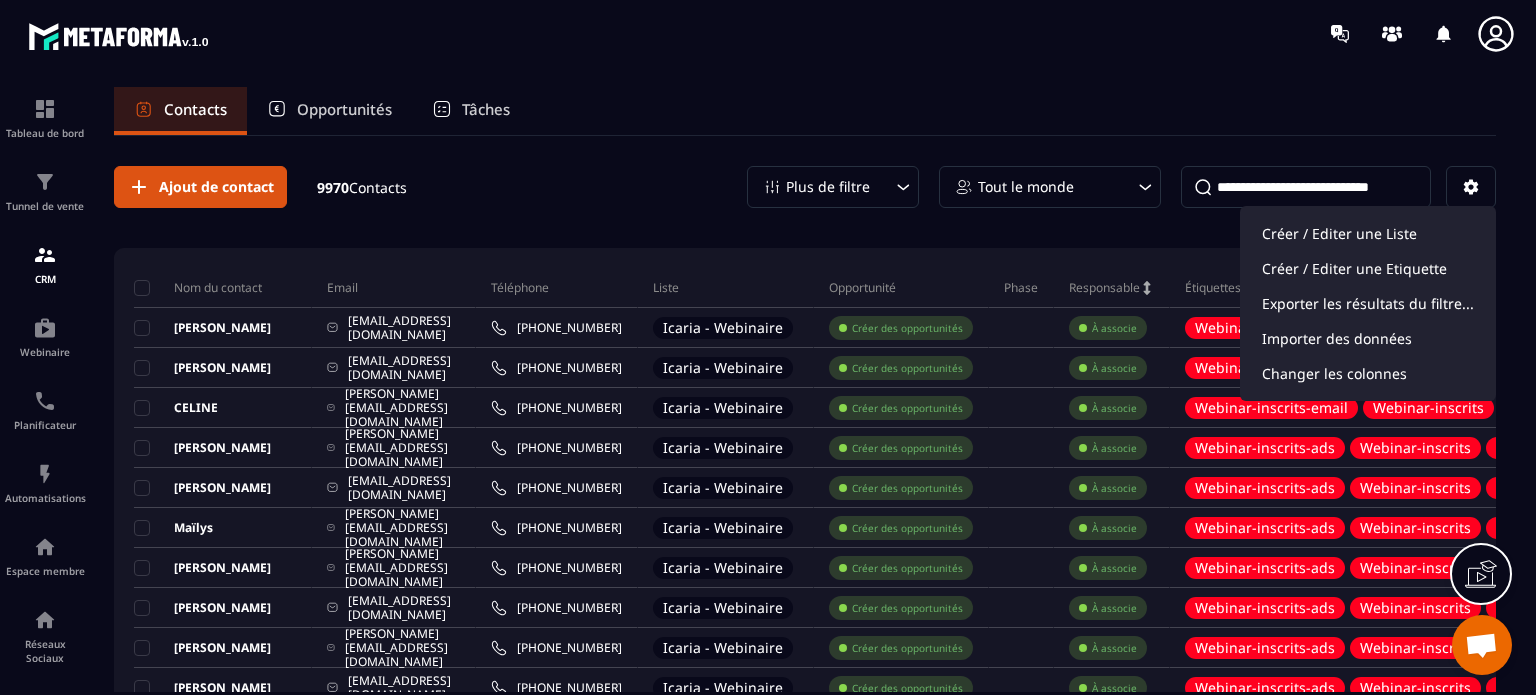 click 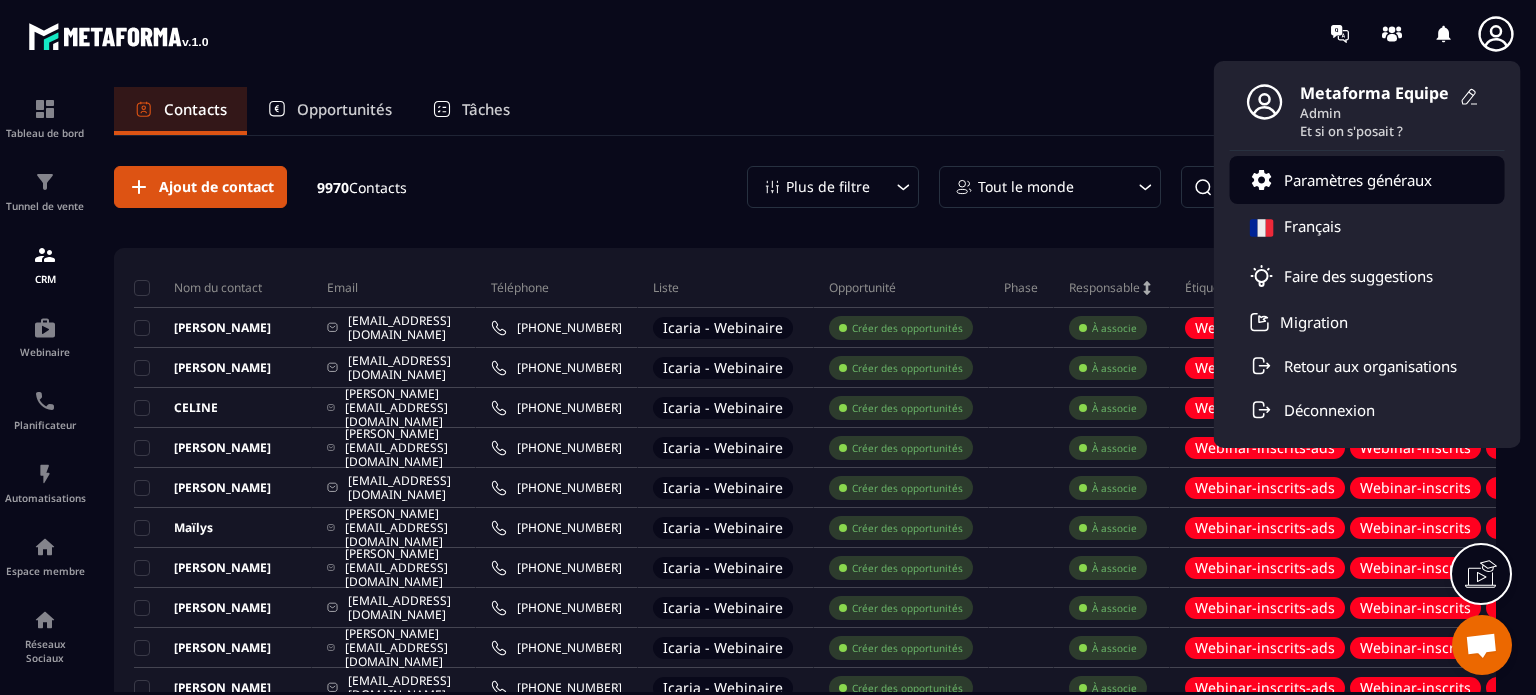 click on "Paramètres généraux" at bounding box center [1358, 180] 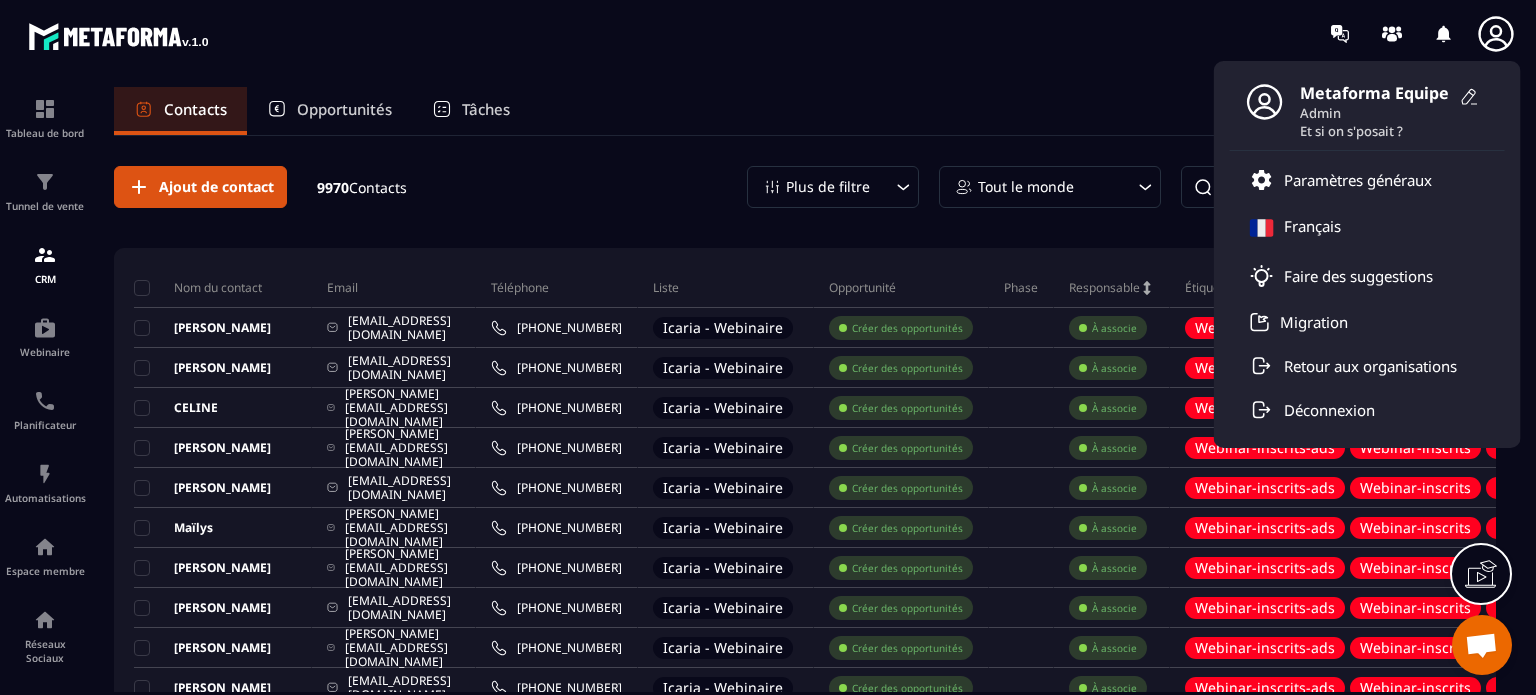 click on "Tableau de bord Tunnel de vente CRM Webinaire Planificateur Automatisations Espace membre Réseaux Sociaux E-mailing Contacts Opportunités Tâches Ajout de contact 9970  Contacts Plus de filtre Tout le monde Nom du contact Email Téléphone Liste Opportunité Phase Responsable Étiquettes Date de création [PERSON_NAME] [EMAIL_ADDRESS][DOMAIN_NAME] [PHONE_NUMBER] Icaria - Webinaire Créer des opportunités À associe Webinar-inscrits-ads Webinar-inscrits Webinar-inscrits-3006 [DATE] 19:50 Camille [EMAIL_ADDRESS][DOMAIN_NAME] [PHONE_NUMBER] Icaria - Webinaire Créer des opportunités À associe Webinar-inscrits-ads Webinar-inscrits Webinar-inscrits-3006 [DATE] 14:33 CELINE [EMAIL_ADDRESS][DOMAIN_NAME] [PHONE_NUMBER] Icaria - Webinaire Créer des opportunités À associe Webinar-inscrits-email Webinar-inscrits Webinar-inscrits-3006 [DATE] 09:43 [PERSON_NAME] [PERSON_NAME][EMAIL_ADDRESS][DOMAIN_NAME] [PHONE_NUMBER] Icaria - Webinaire Créer des opportunités À associe Webinar-inscrits-ads Webinar-inscrits [PERSON_NAME]" at bounding box center (768, 409) 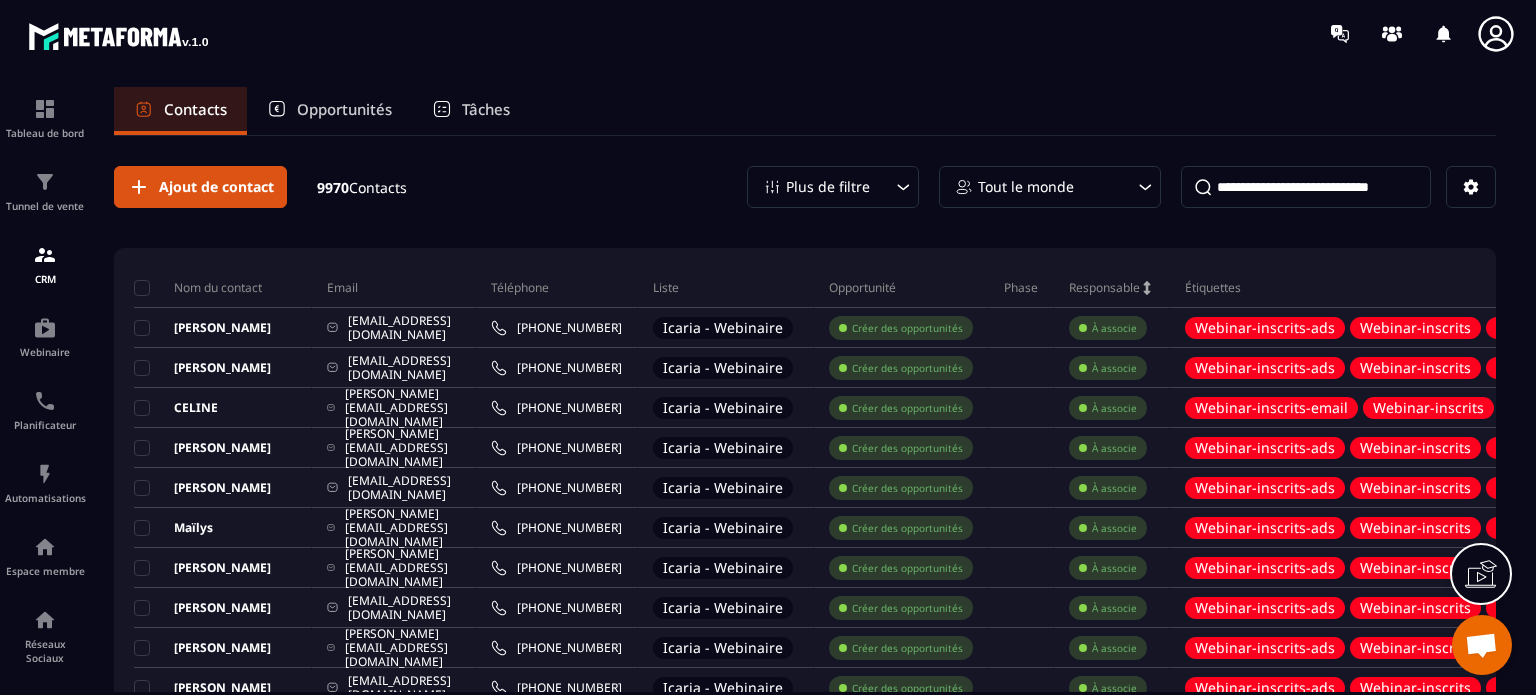 click 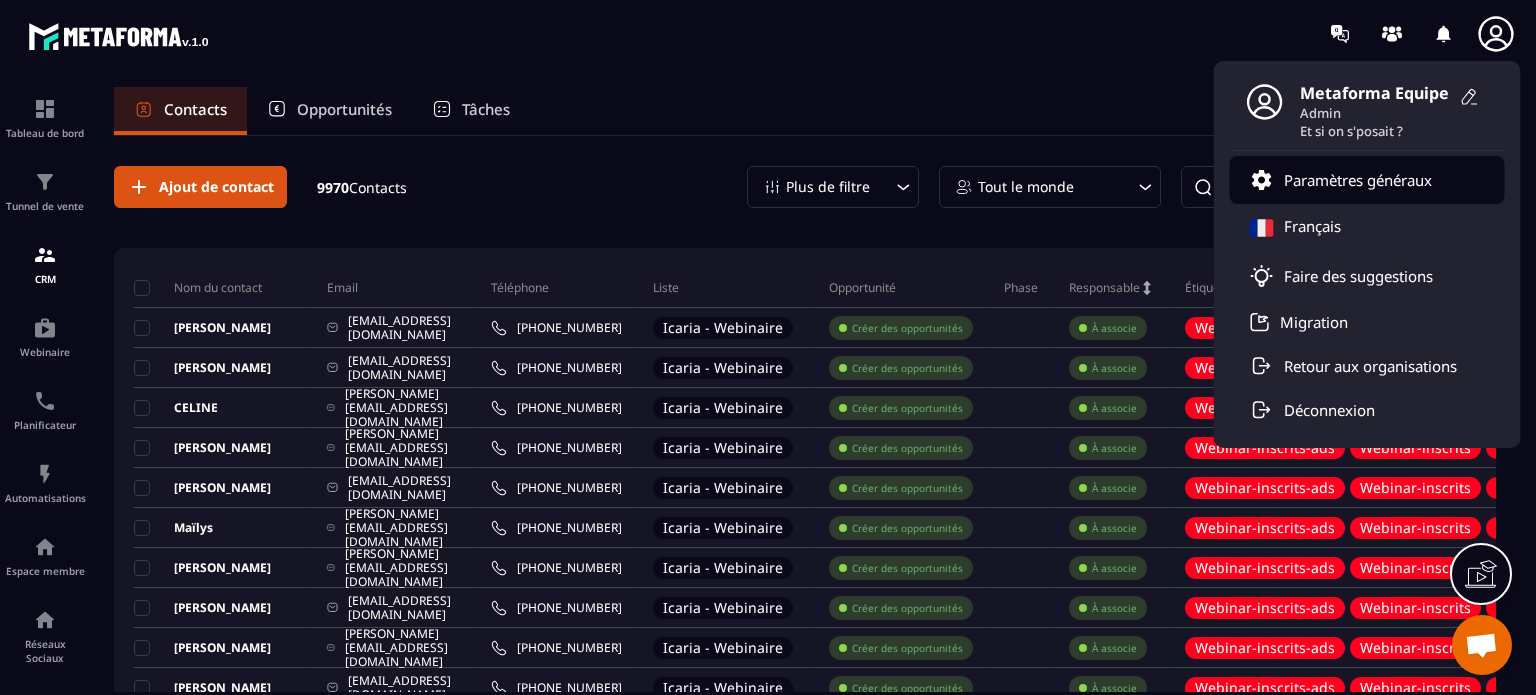 click on "Paramètres généraux" at bounding box center (1341, 180) 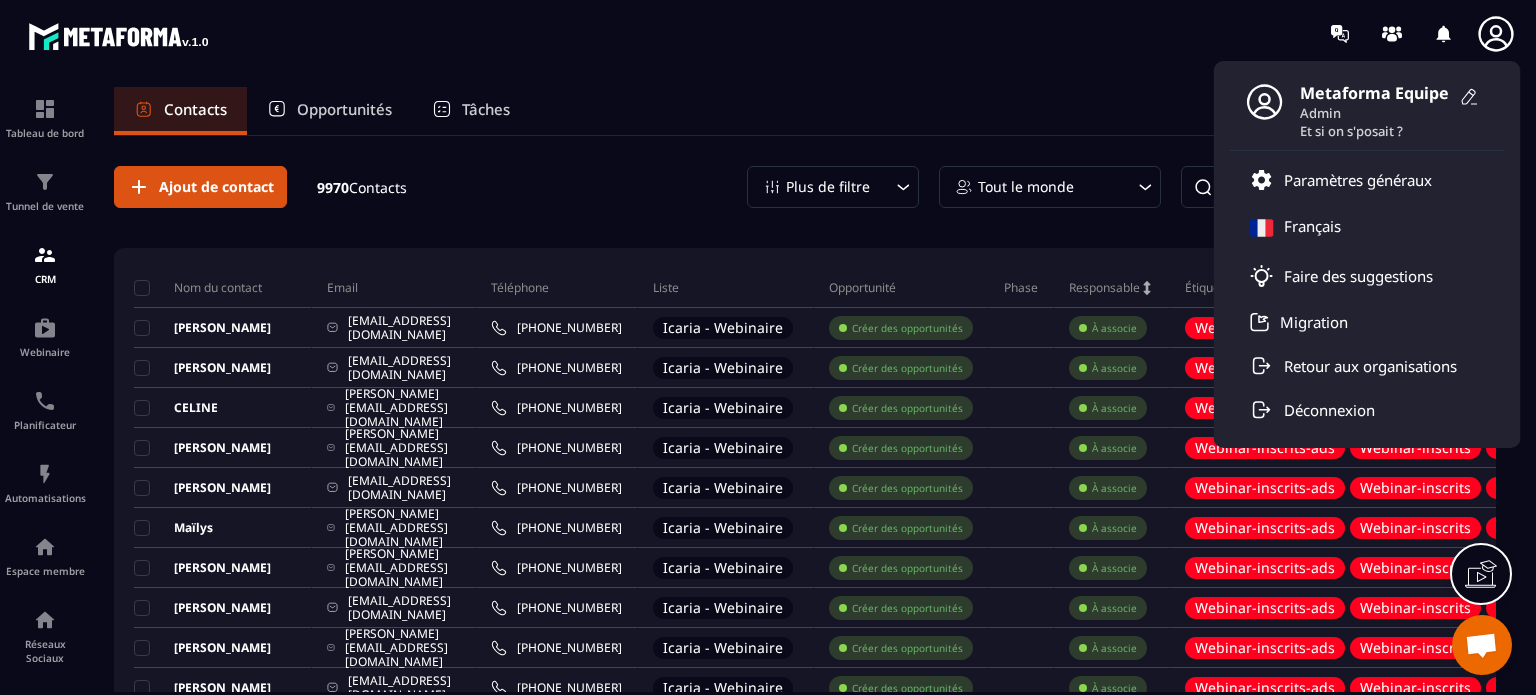click on "Tâches" at bounding box center (486, 109) 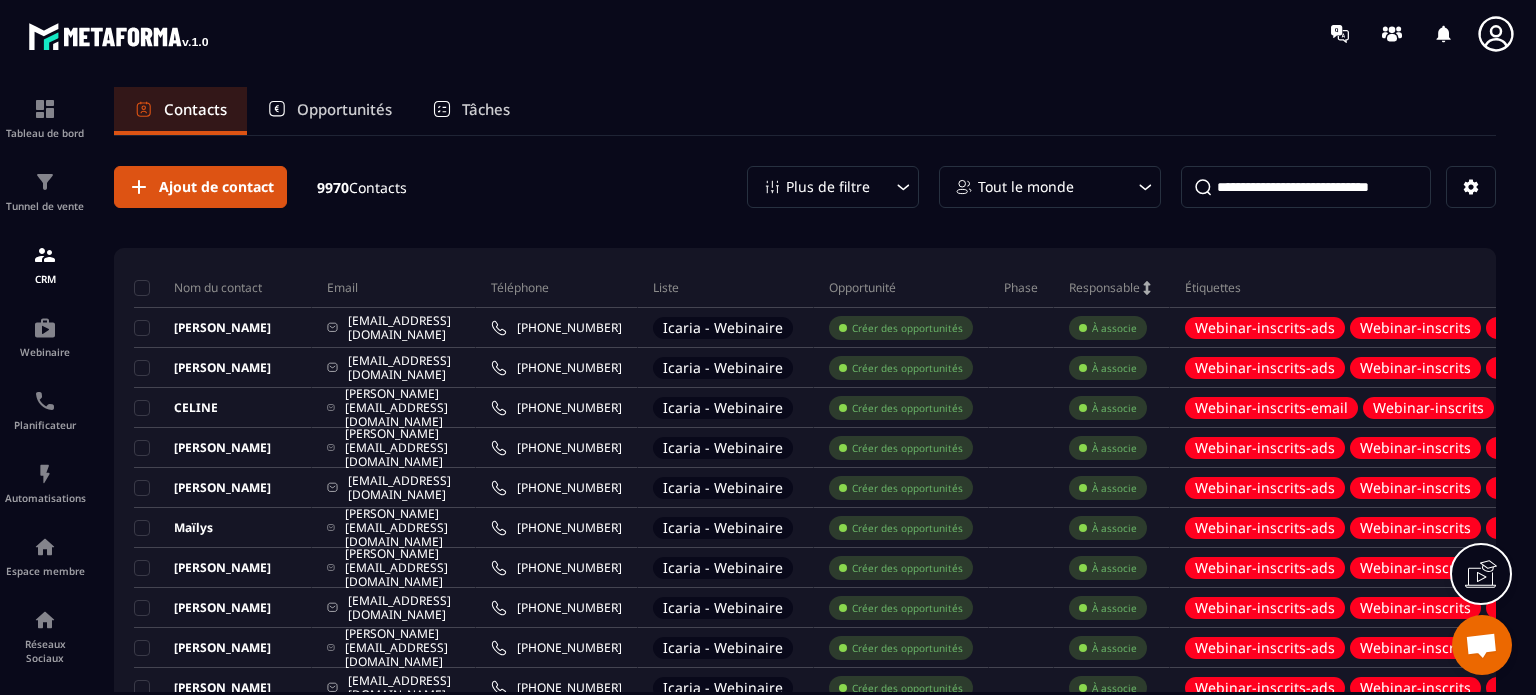 click 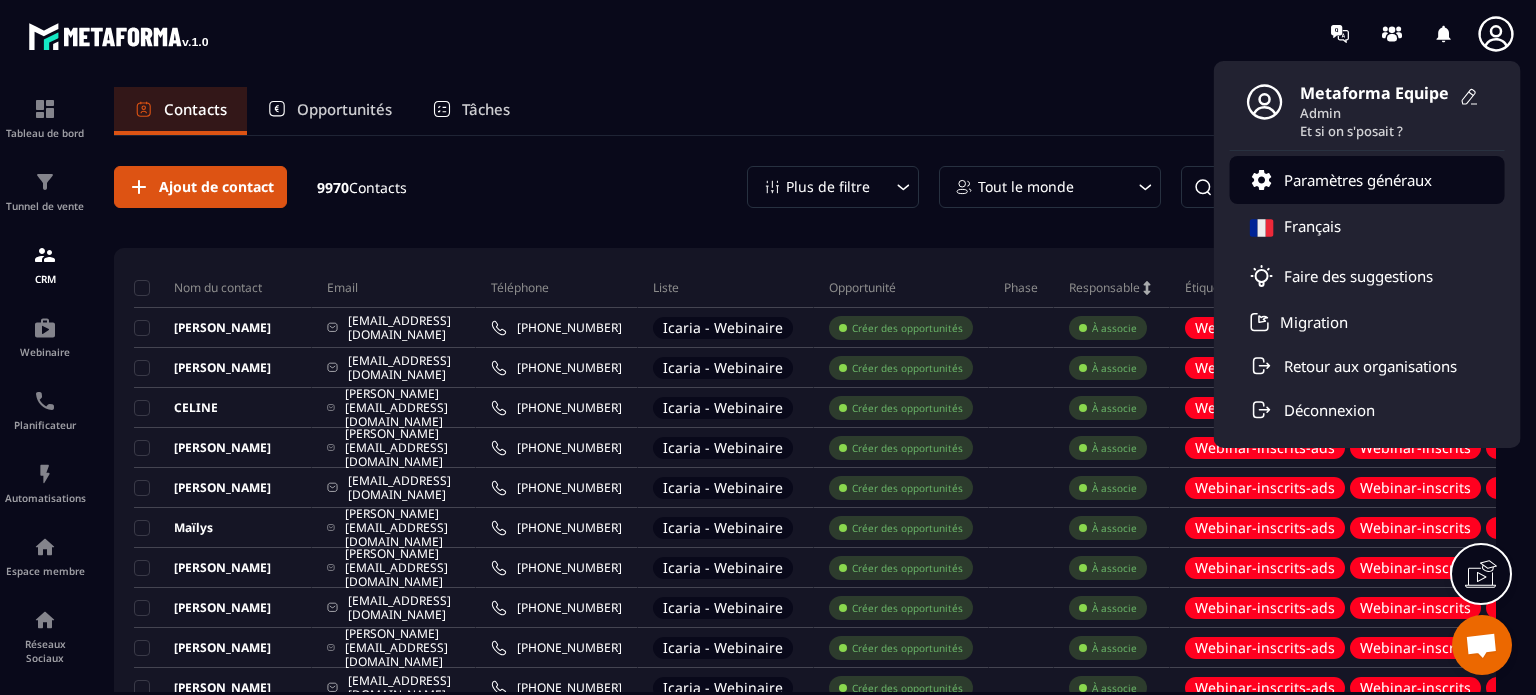 click on "Paramètres généraux" at bounding box center (1358, 180) 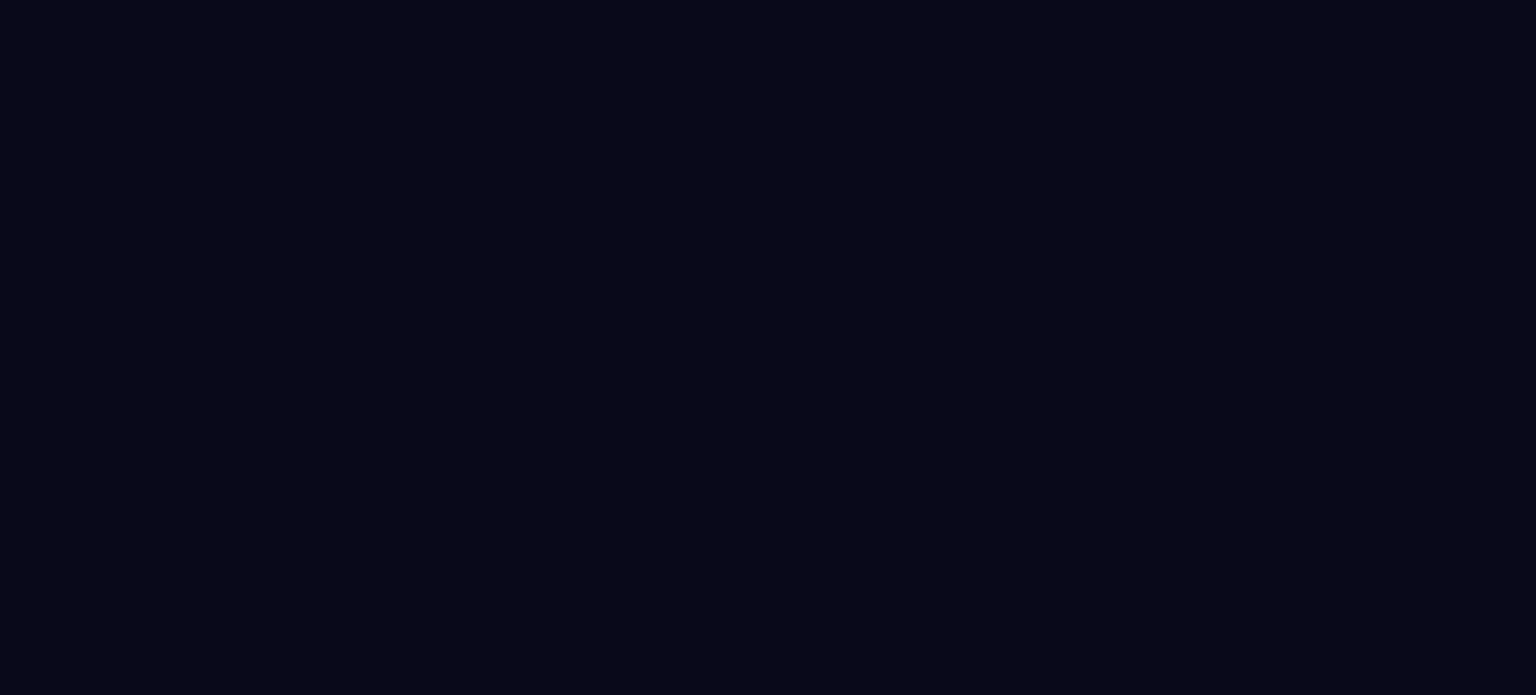 scroll, scrollTop: 0, scrollLeft: 0, axis: both 